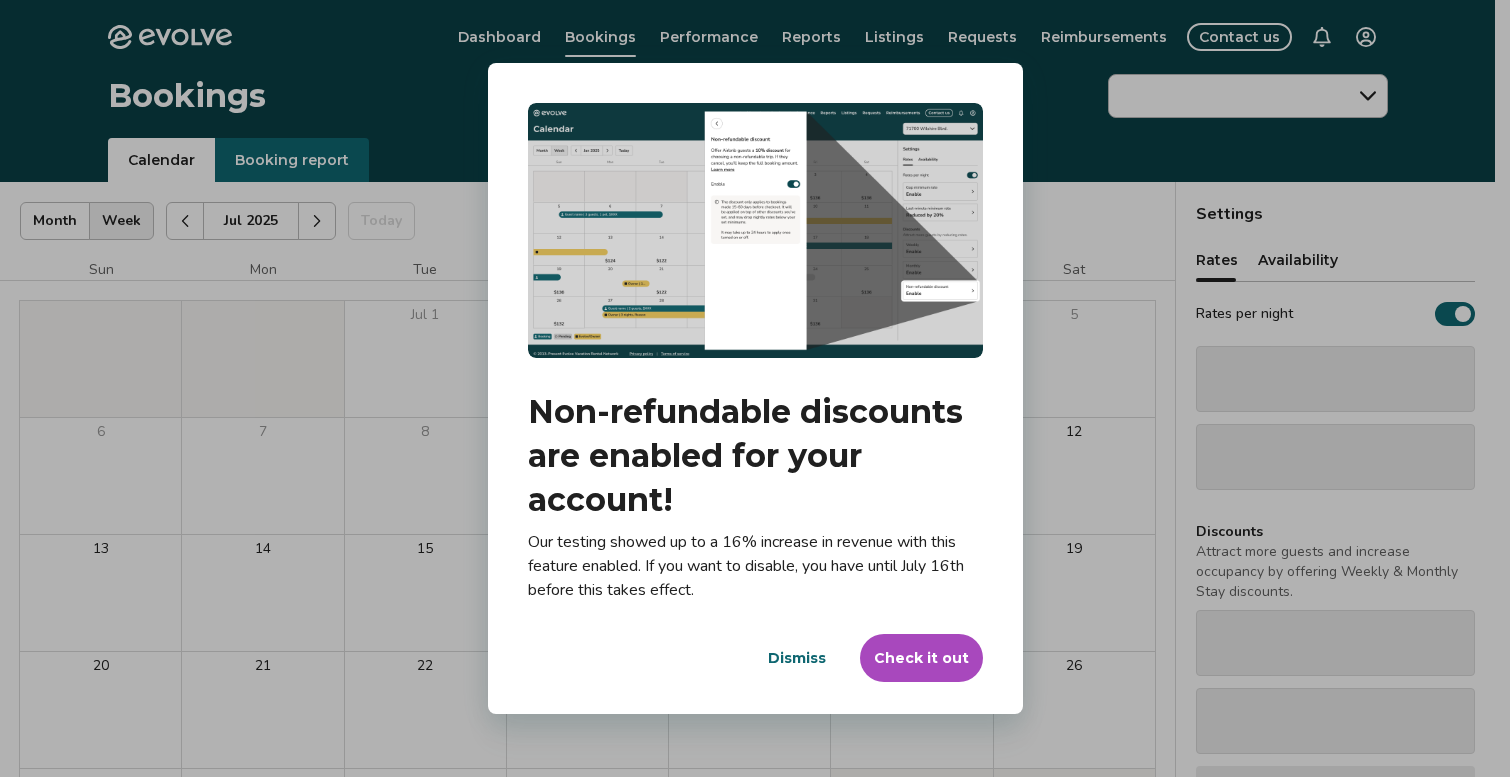 scroll, scrollTop: 0, scrollLeft: 0, axis: both 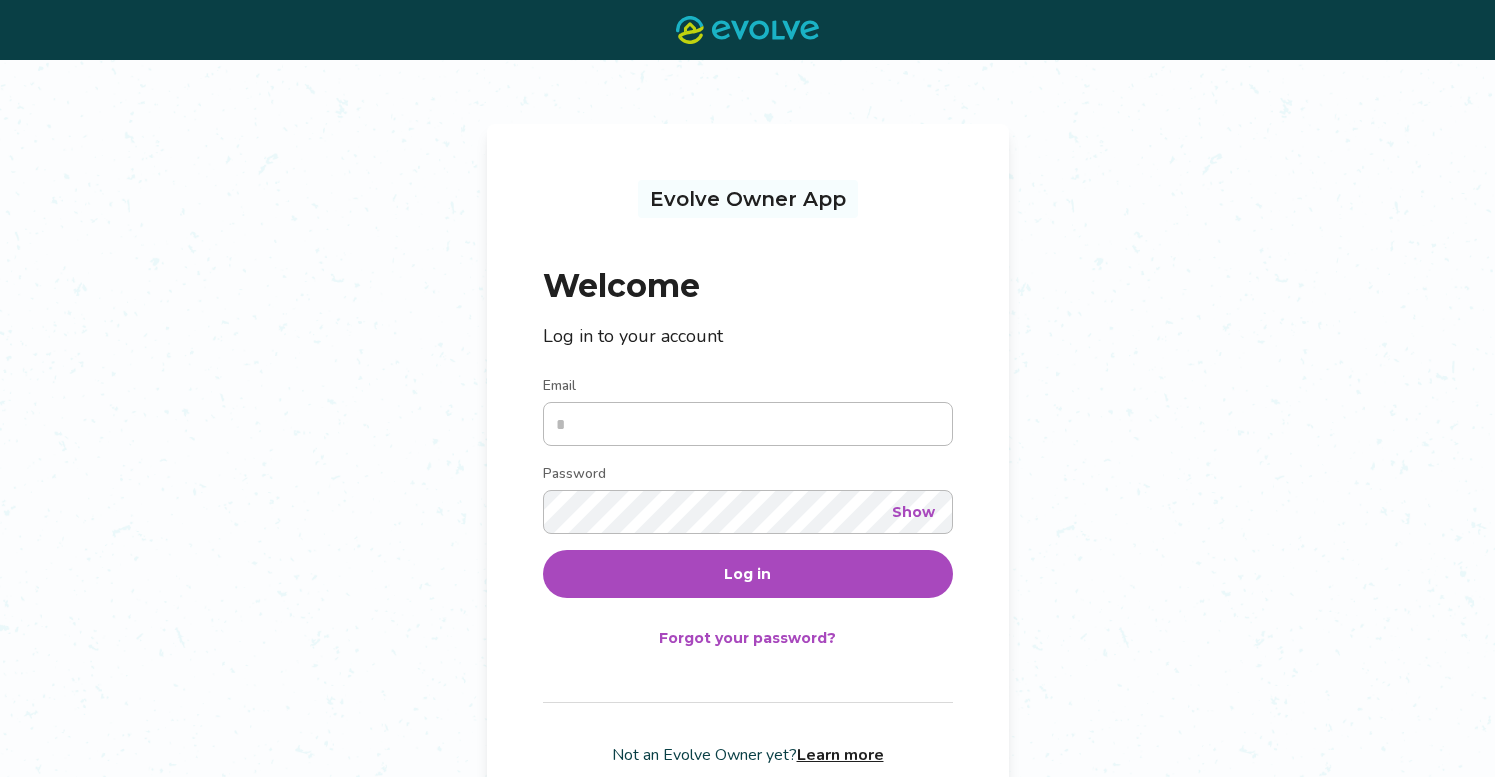 click on "Email" at bounding box center (748, 424) 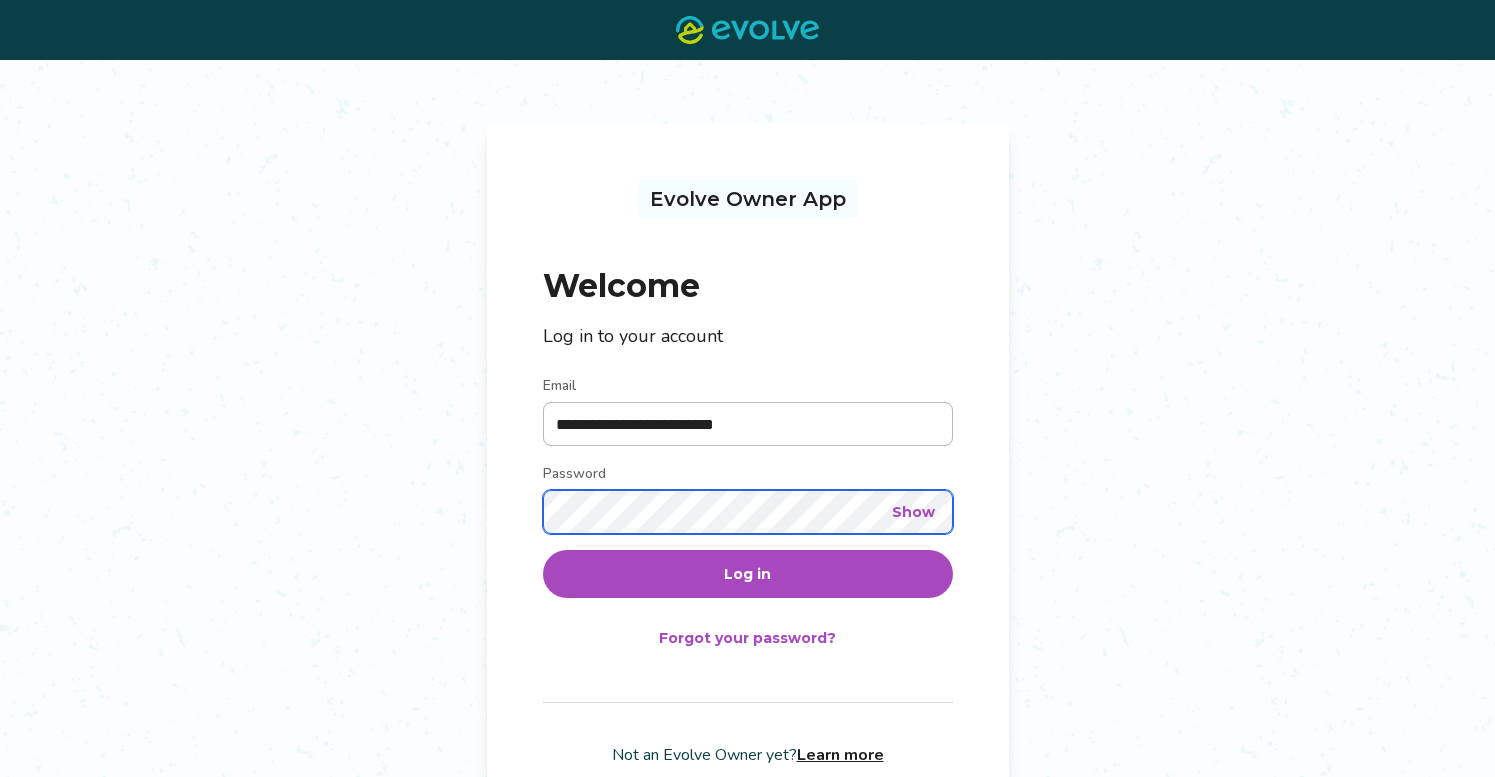scroll, scrollTop: 4, scrollLeft: 0, axis: vertical 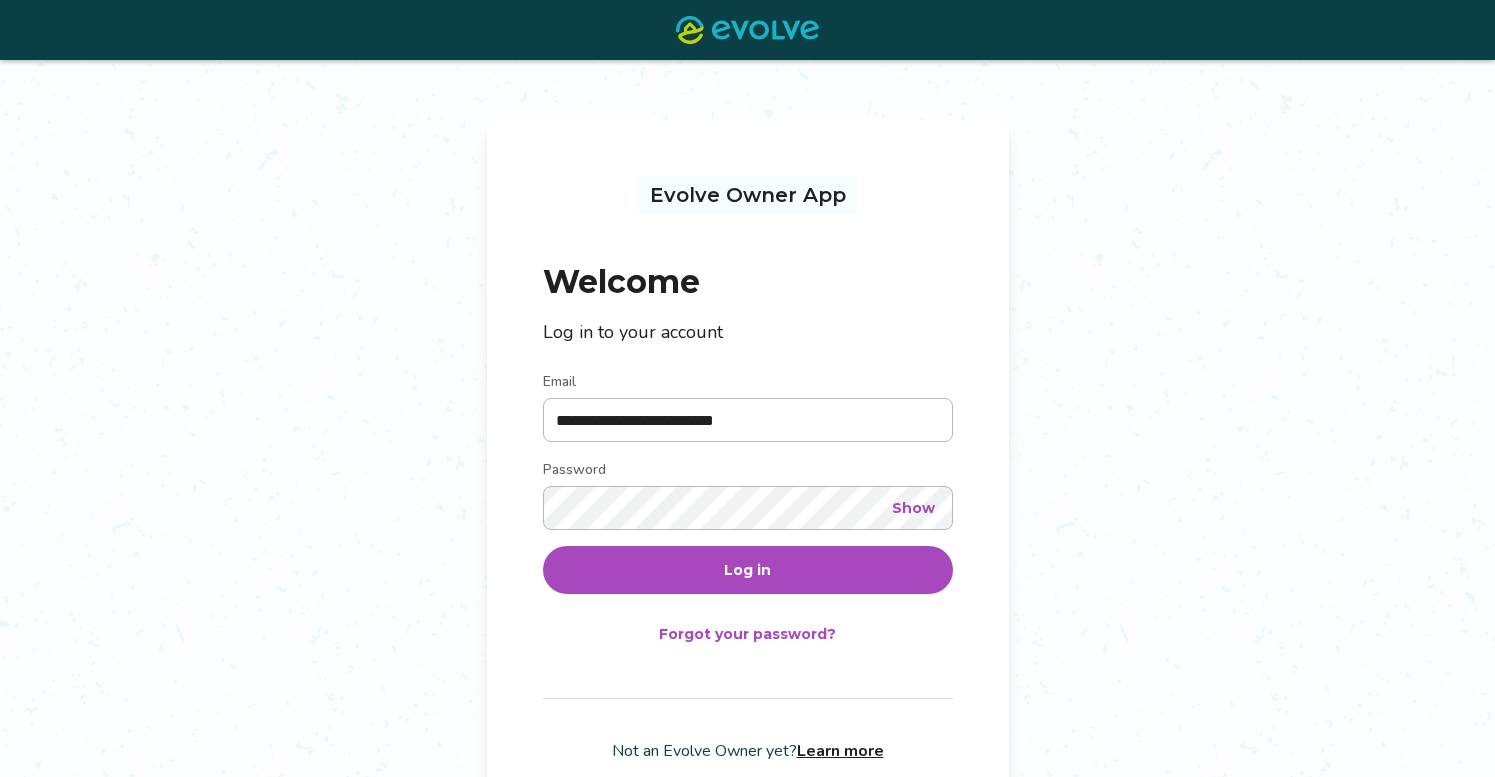 click on "Log in" at bounding box center [748, 570] 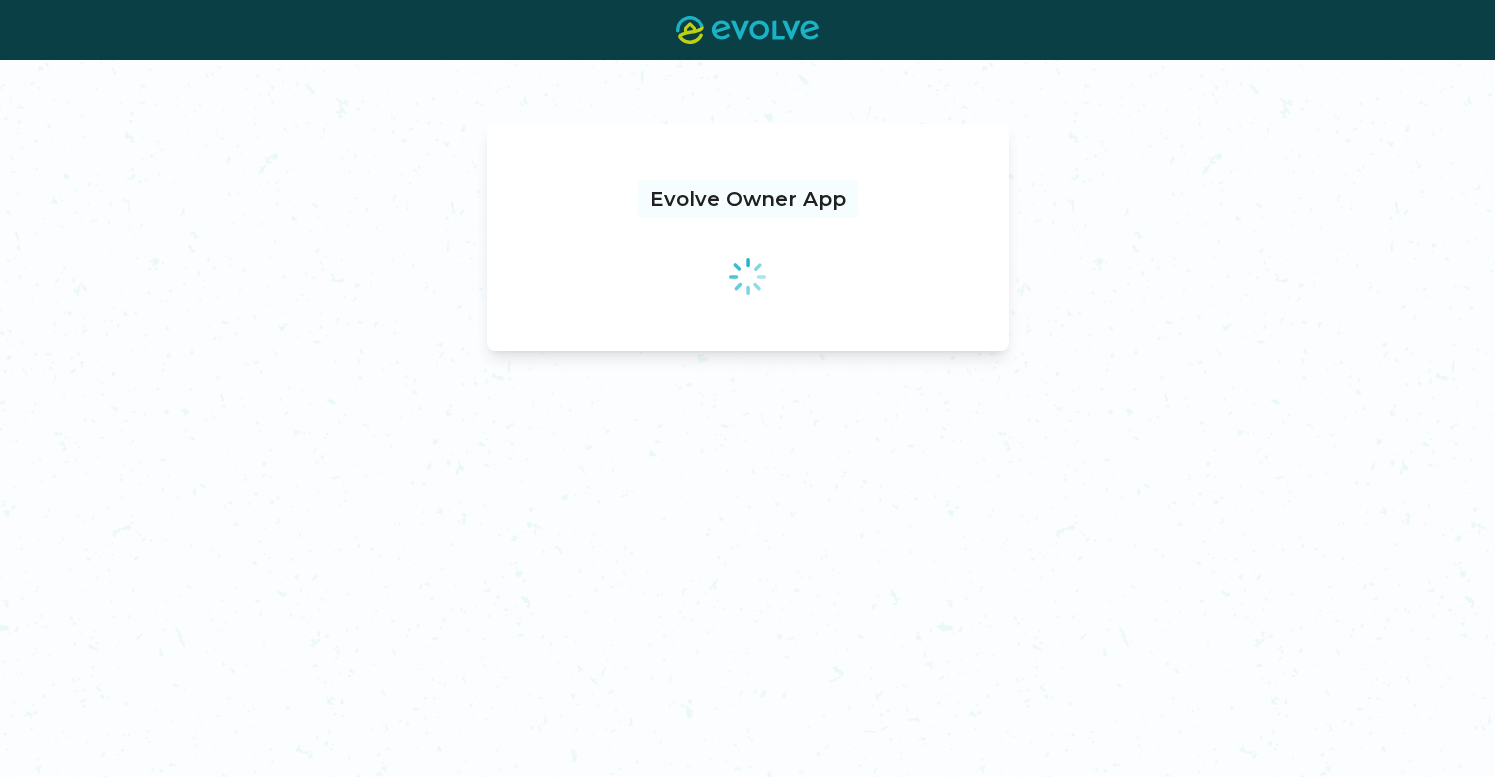 scroll, scrollTop: 0, scrollLeft: 0, axis: both 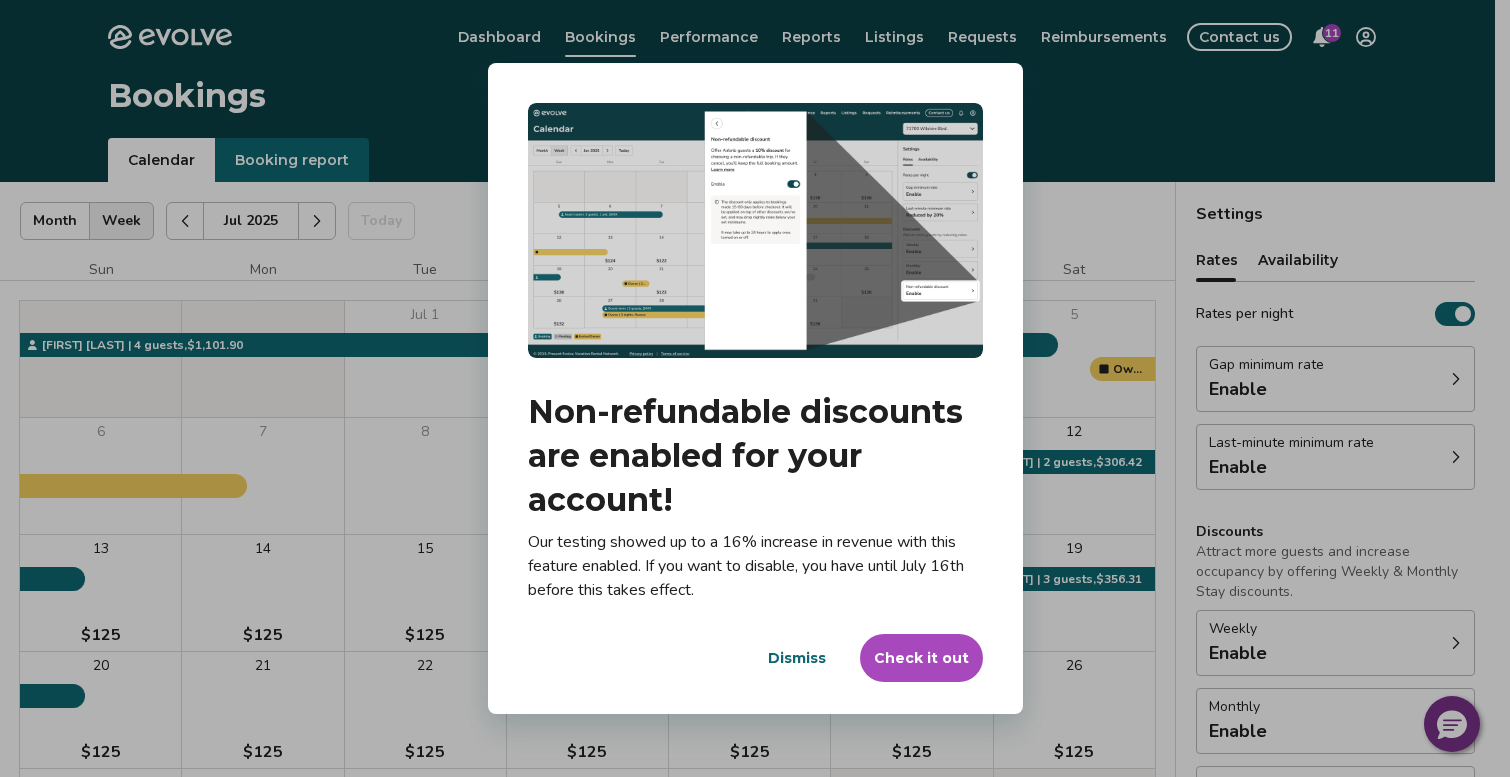 click on "Check it out" at bounding box center (921, 658) 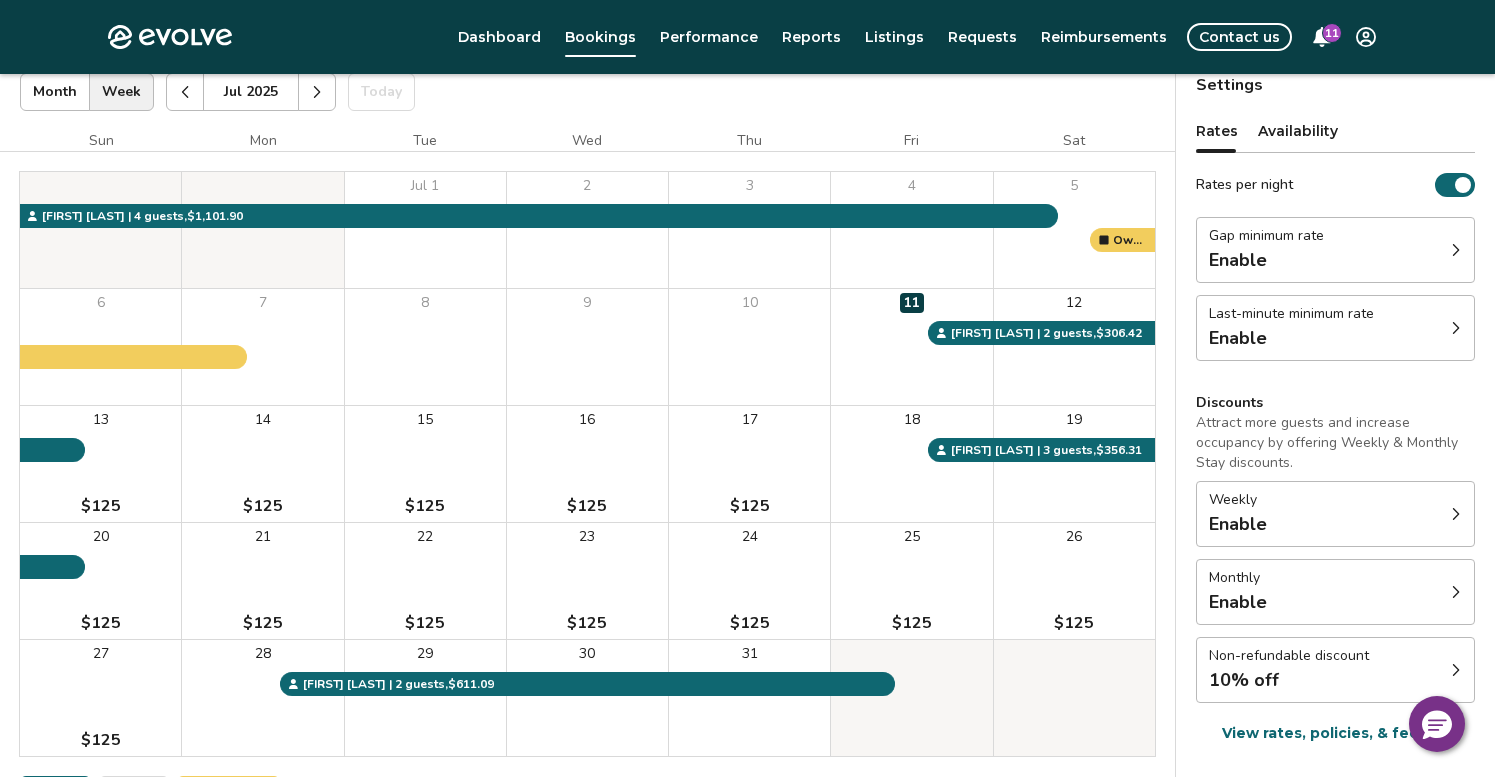 scroll, scrollTop: 131, scrollLeft: 0, axis: vertical 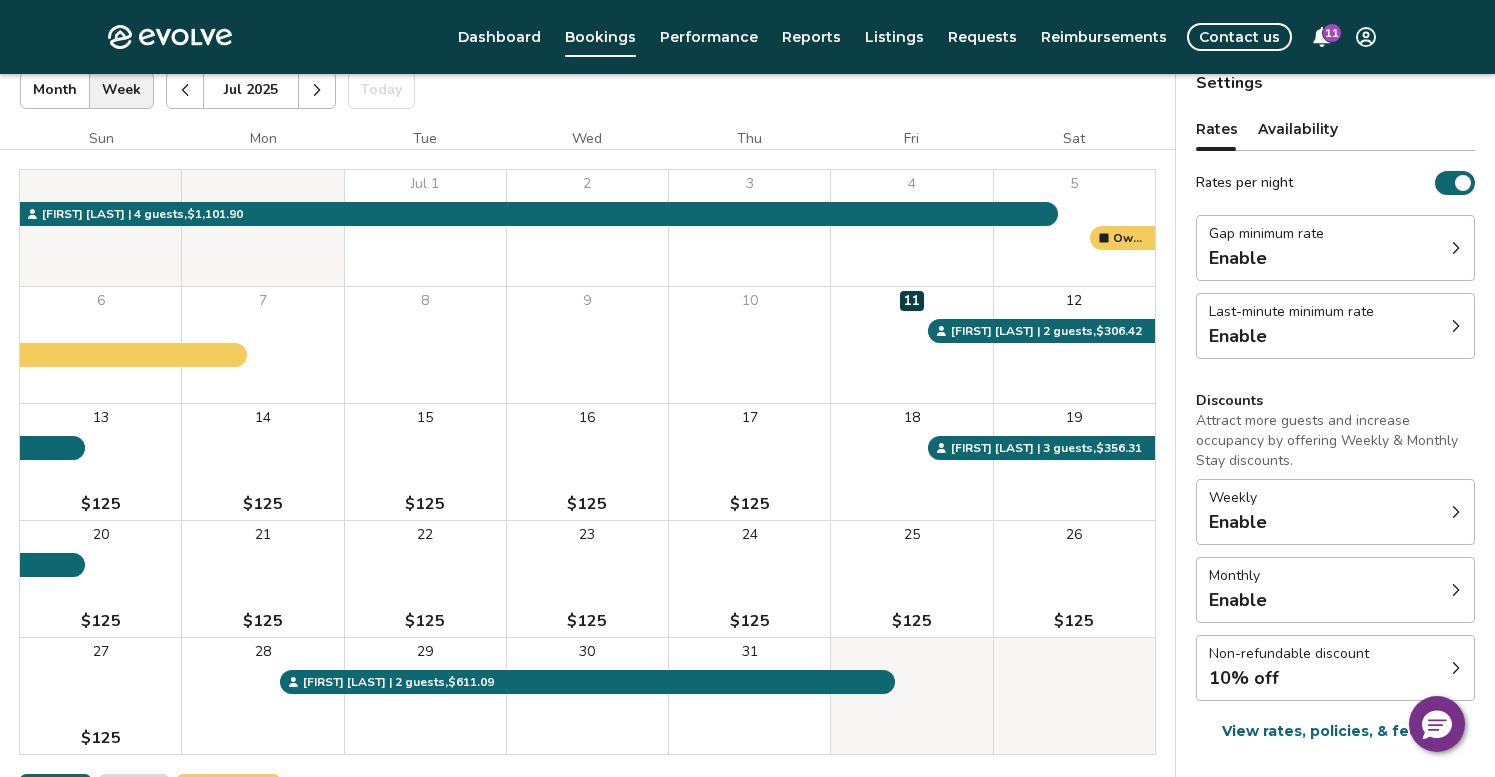 click on "View rates, policies, & fees" at bounding box center (1324, 731) 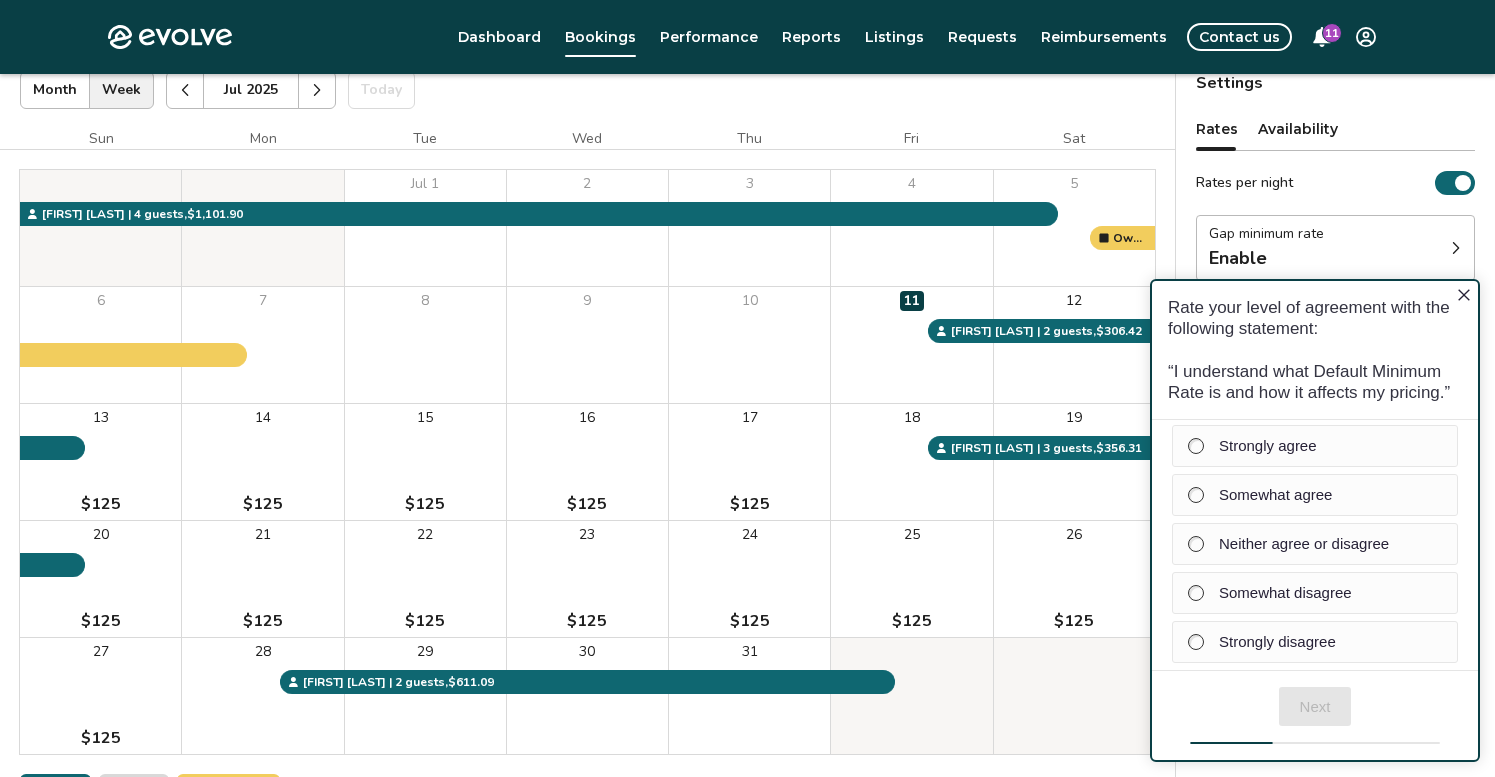 scroll, scrollTop: 0, scrollLeft: 0, axis: both 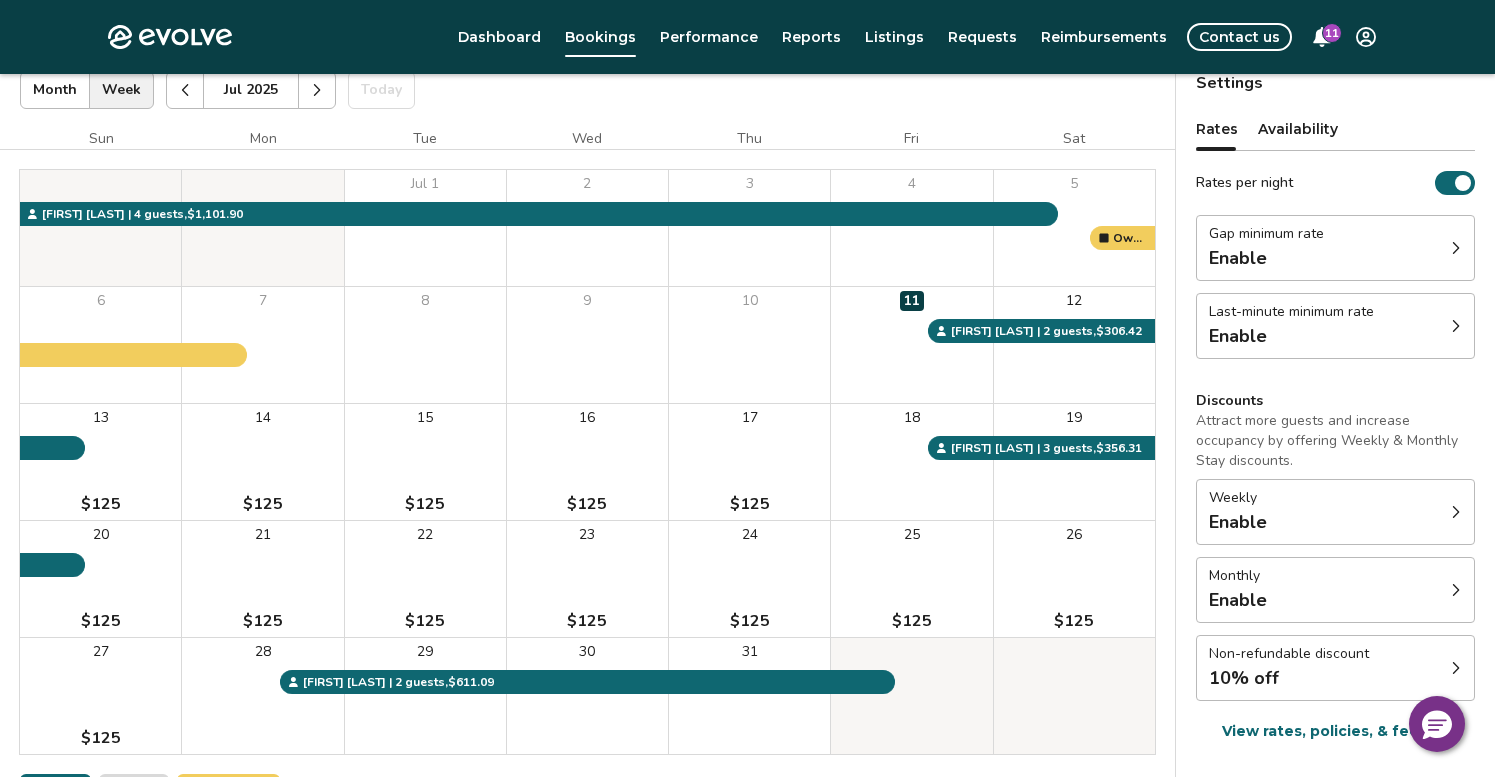 click on "Enable" at bounding box center (1291, 336) 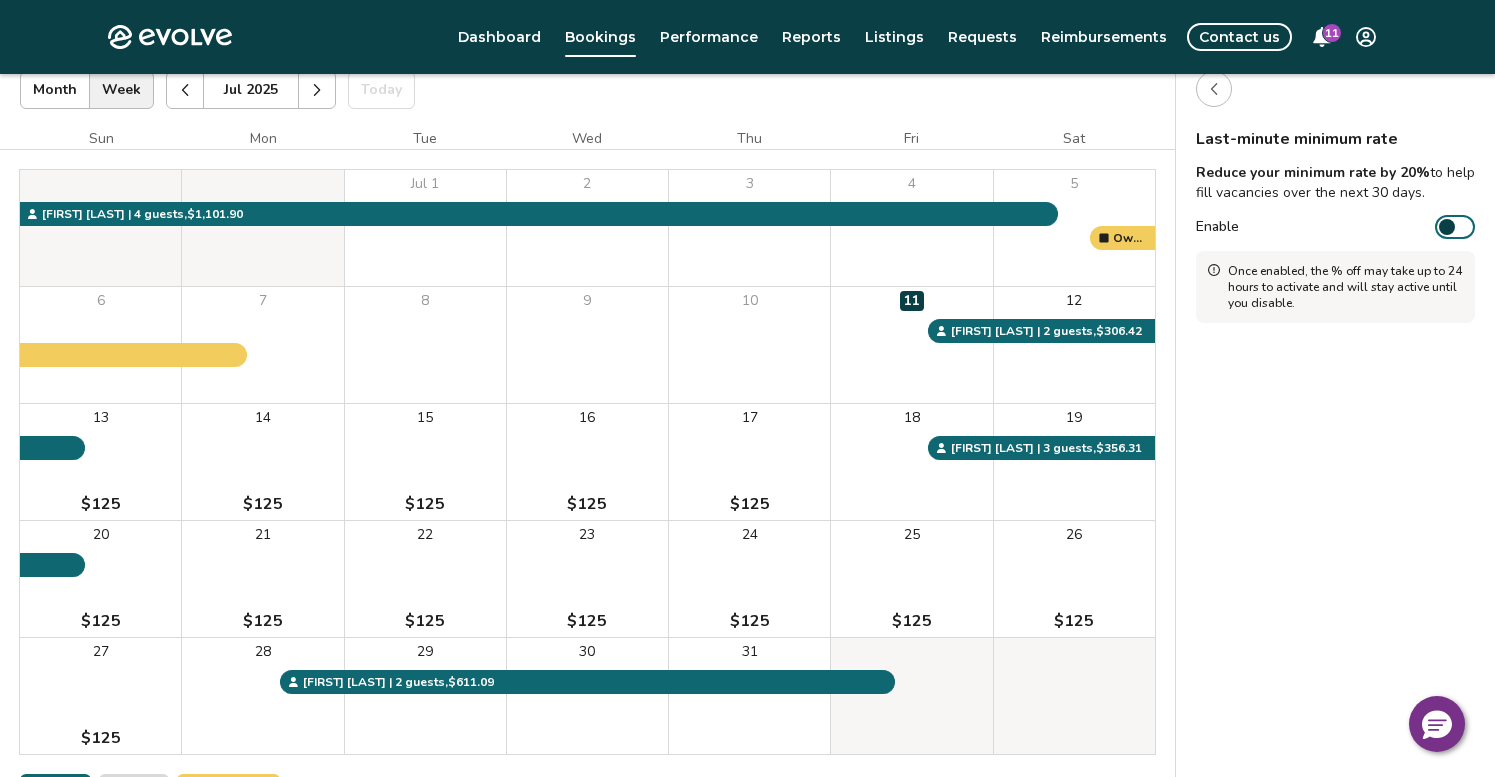 click 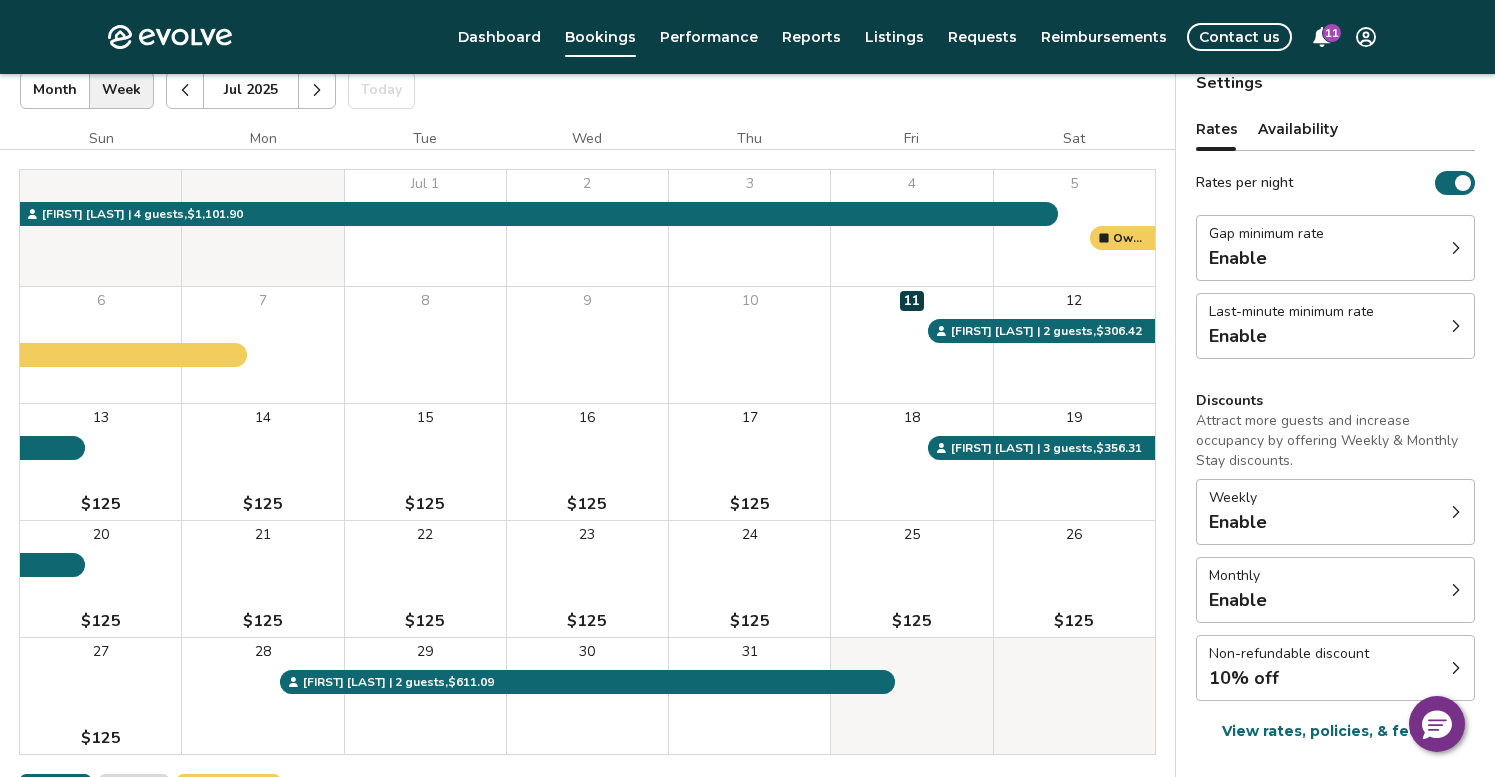 click on "Enable" at bounding box center (1266, 258) 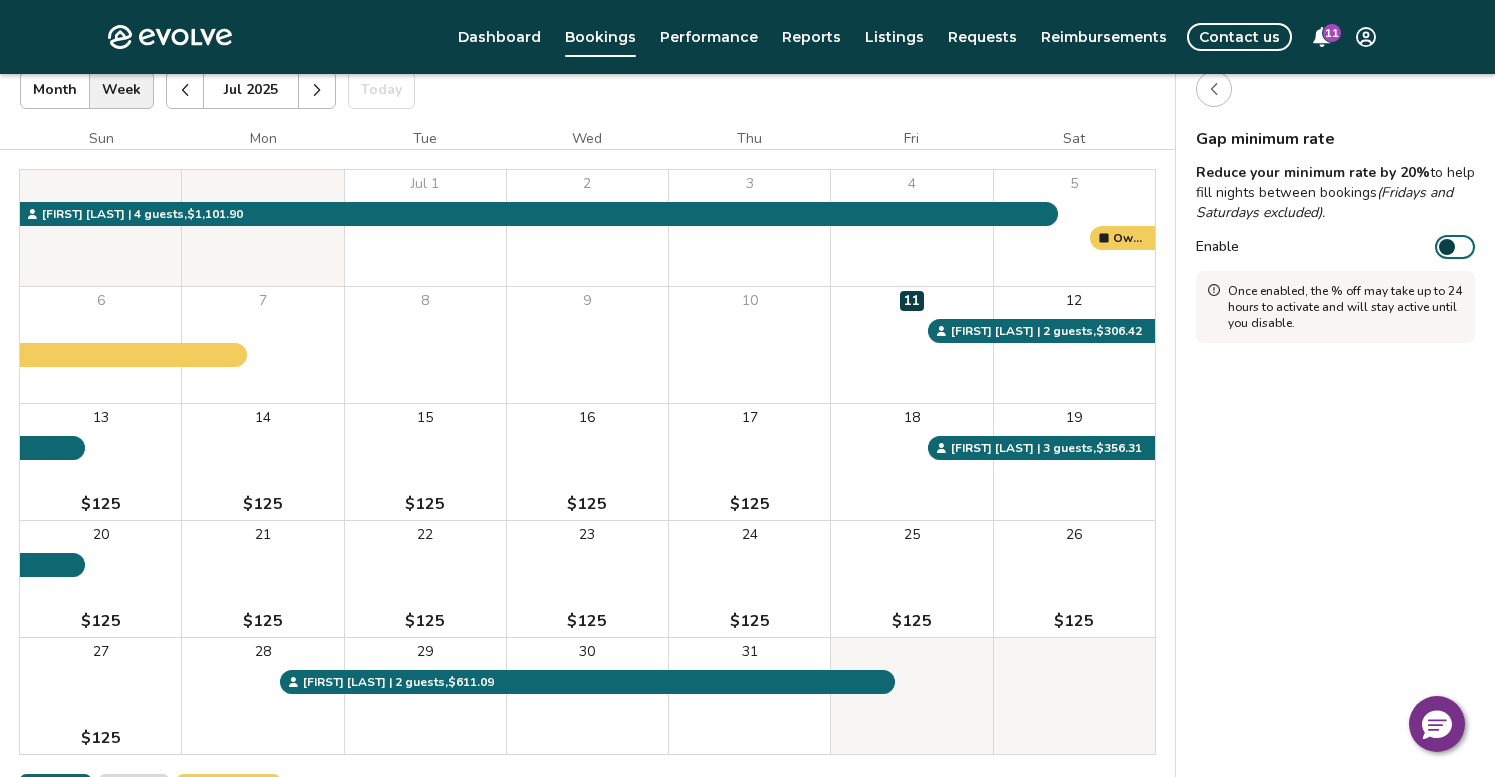 click 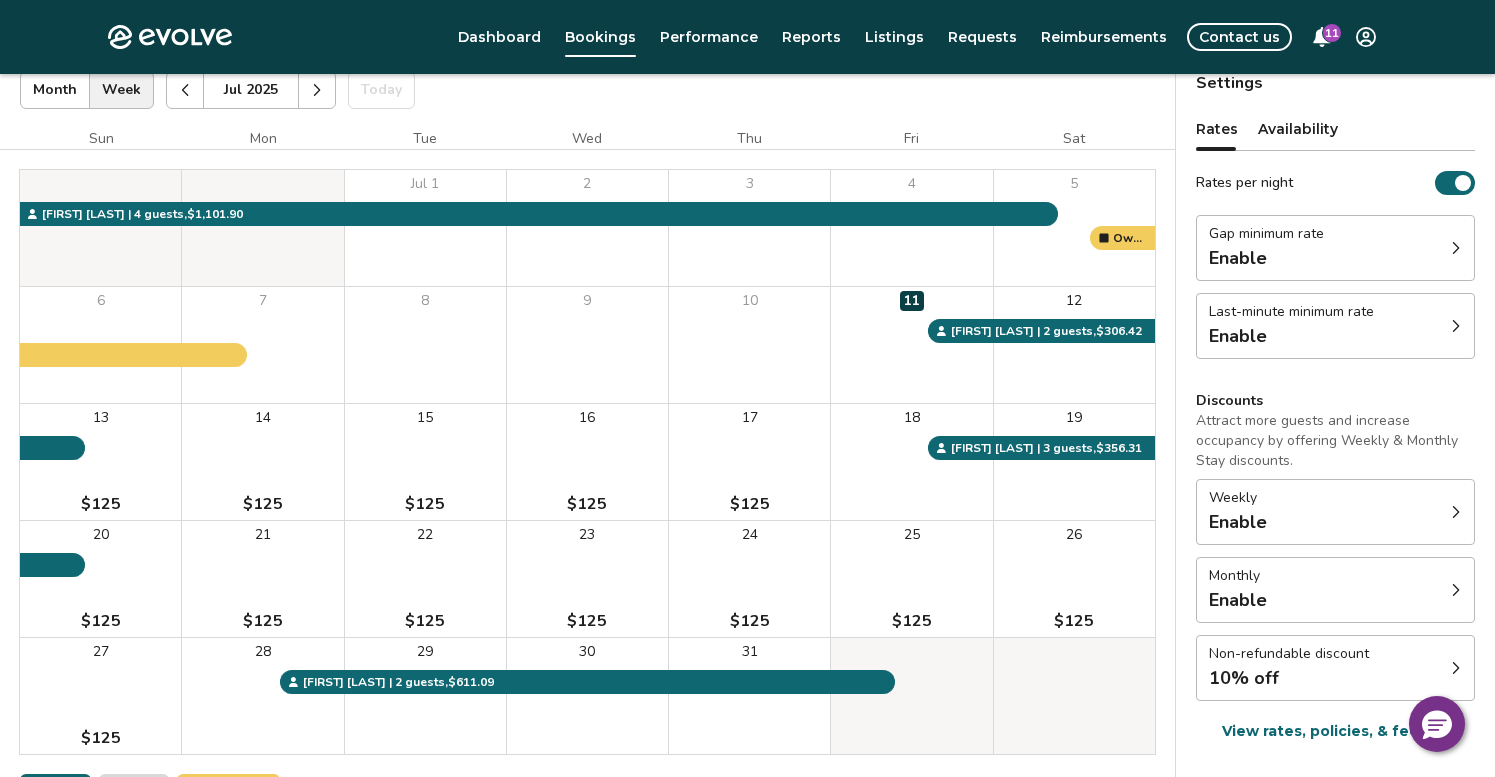 click 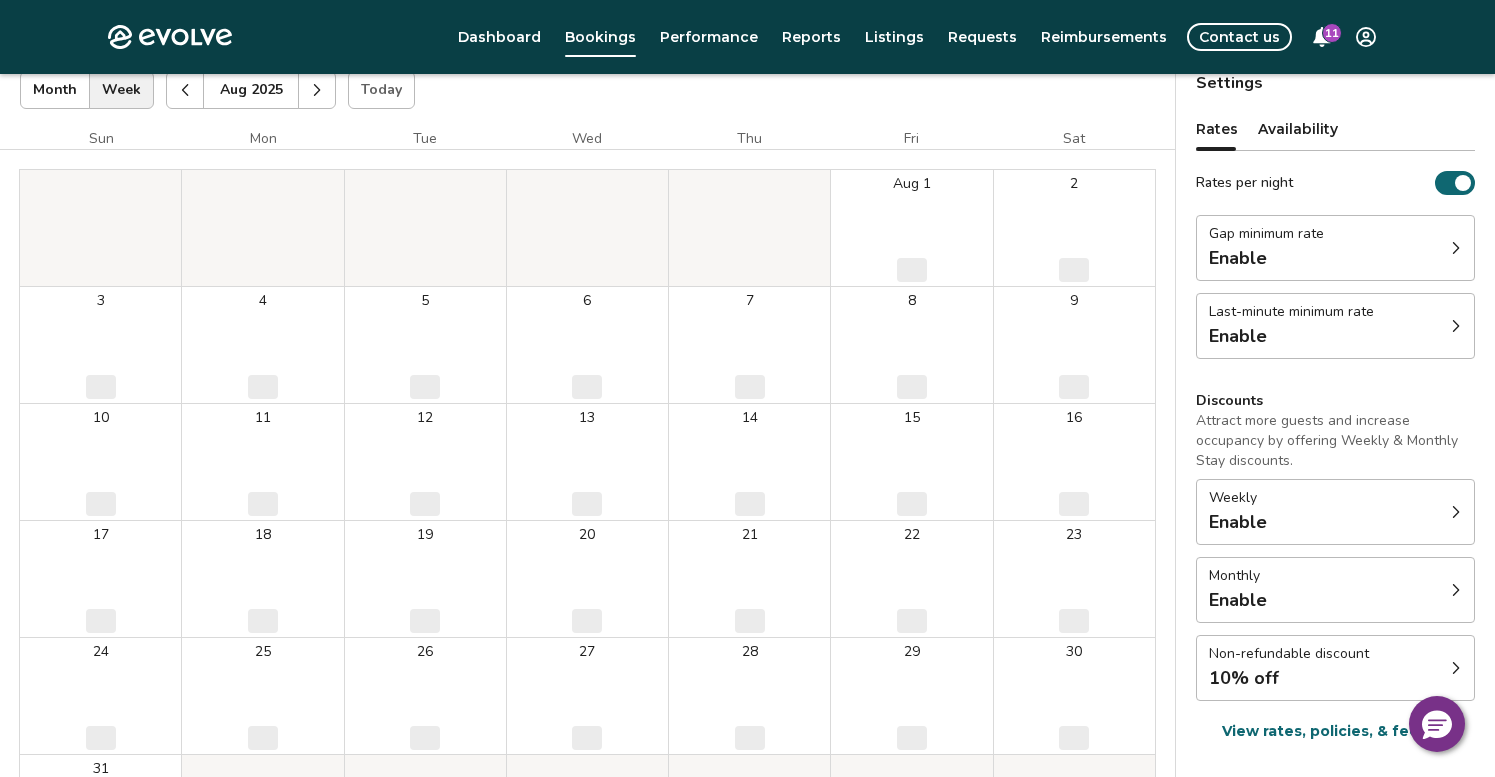 click 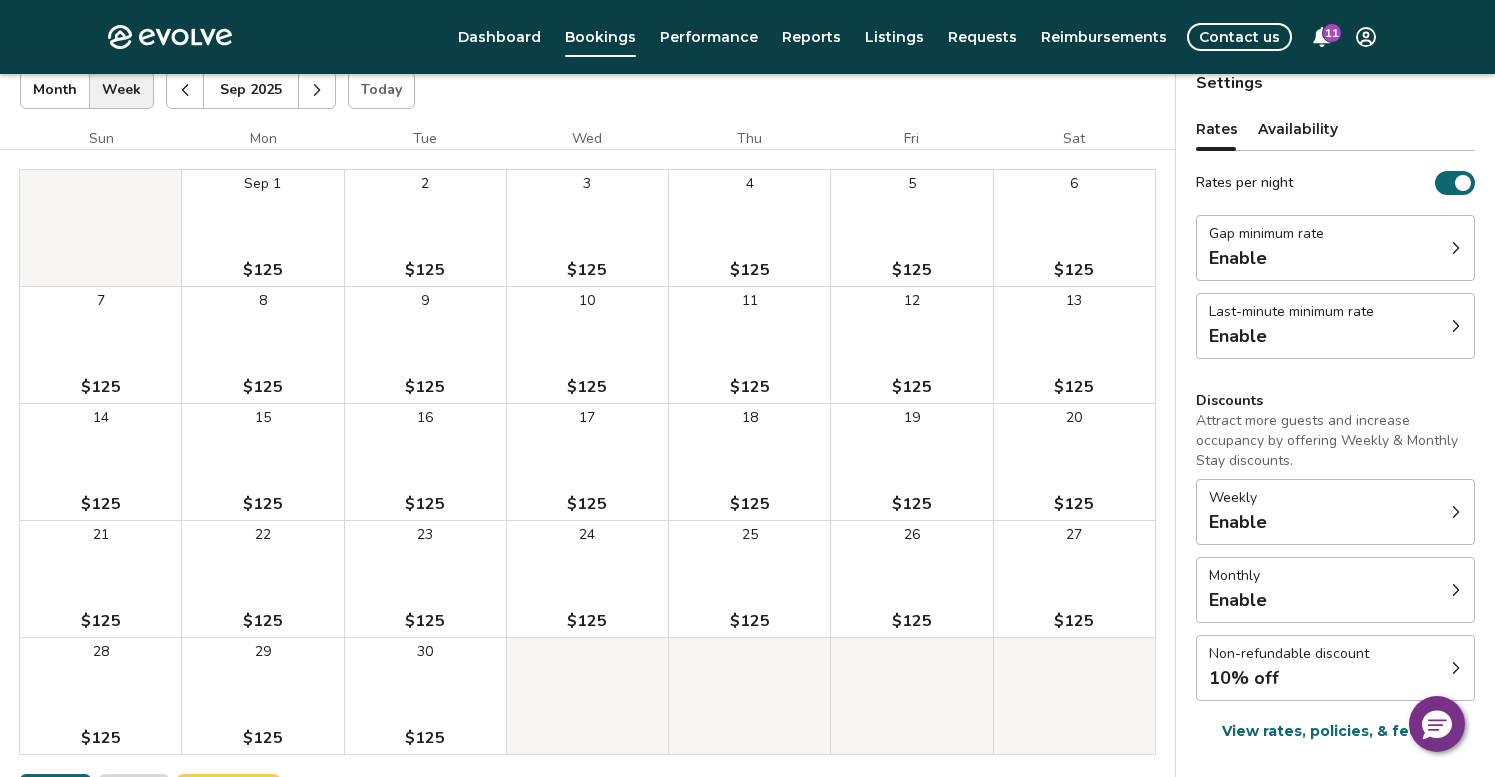 click 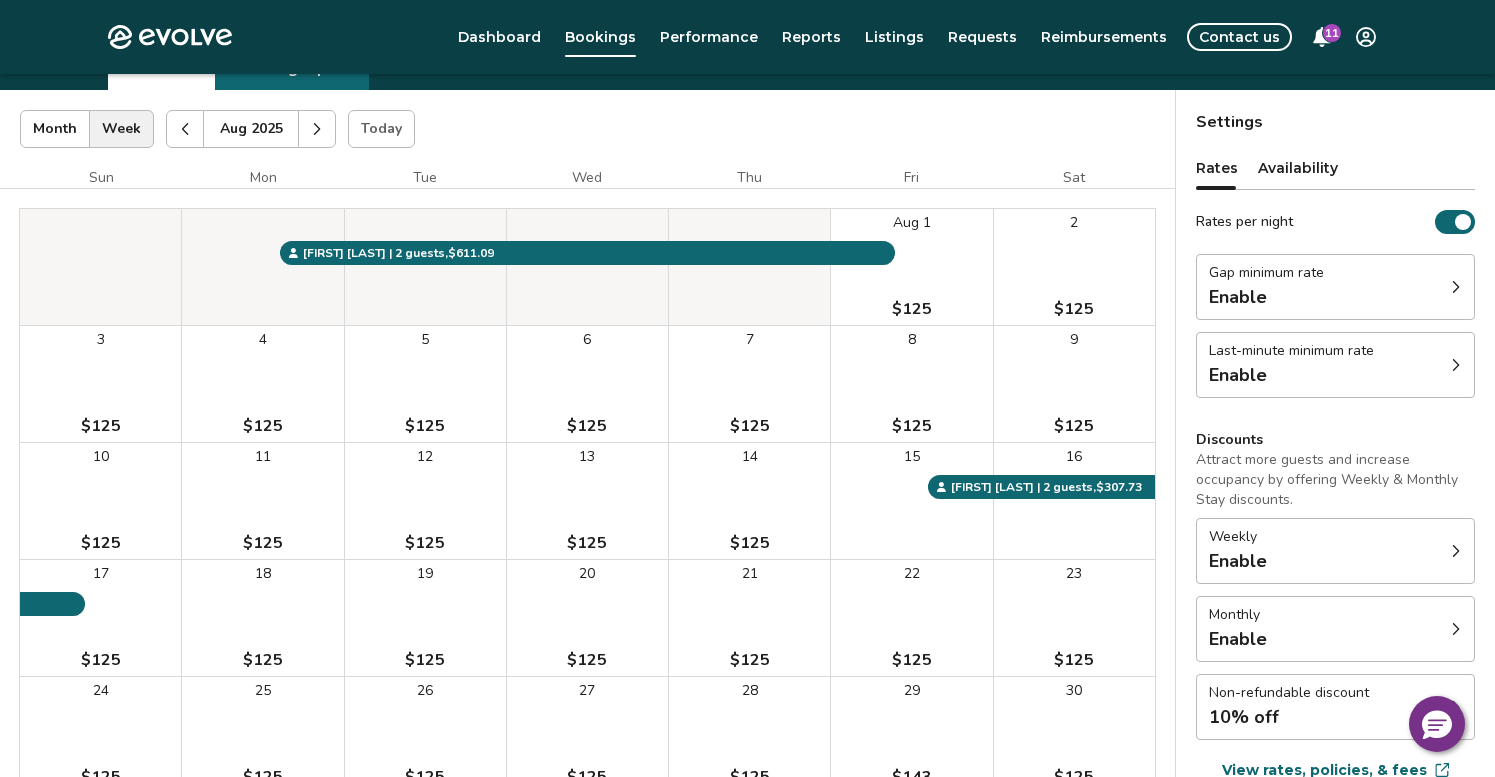 scroll, scrollTop: 90, scrollLeft: 0, axis: vertical 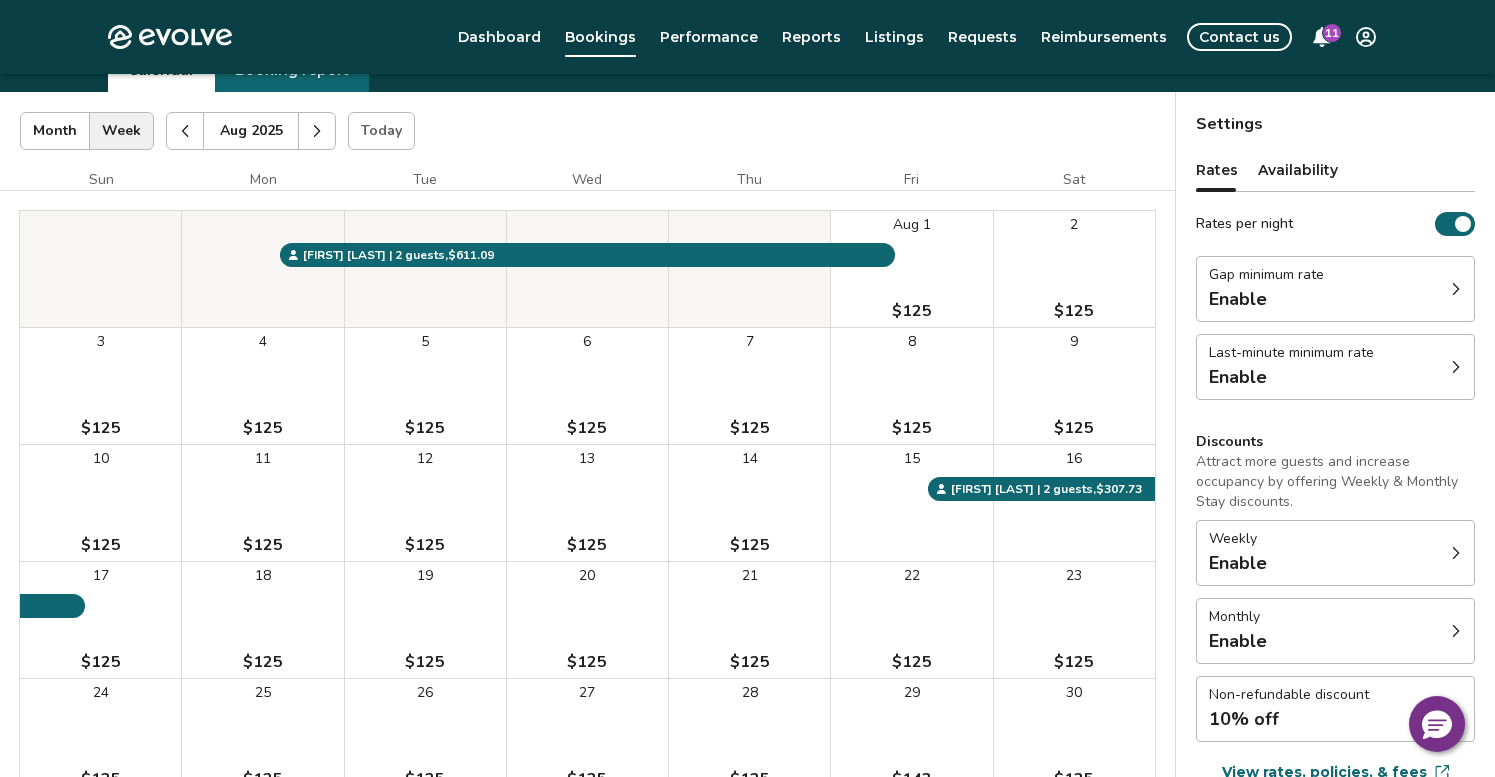 click 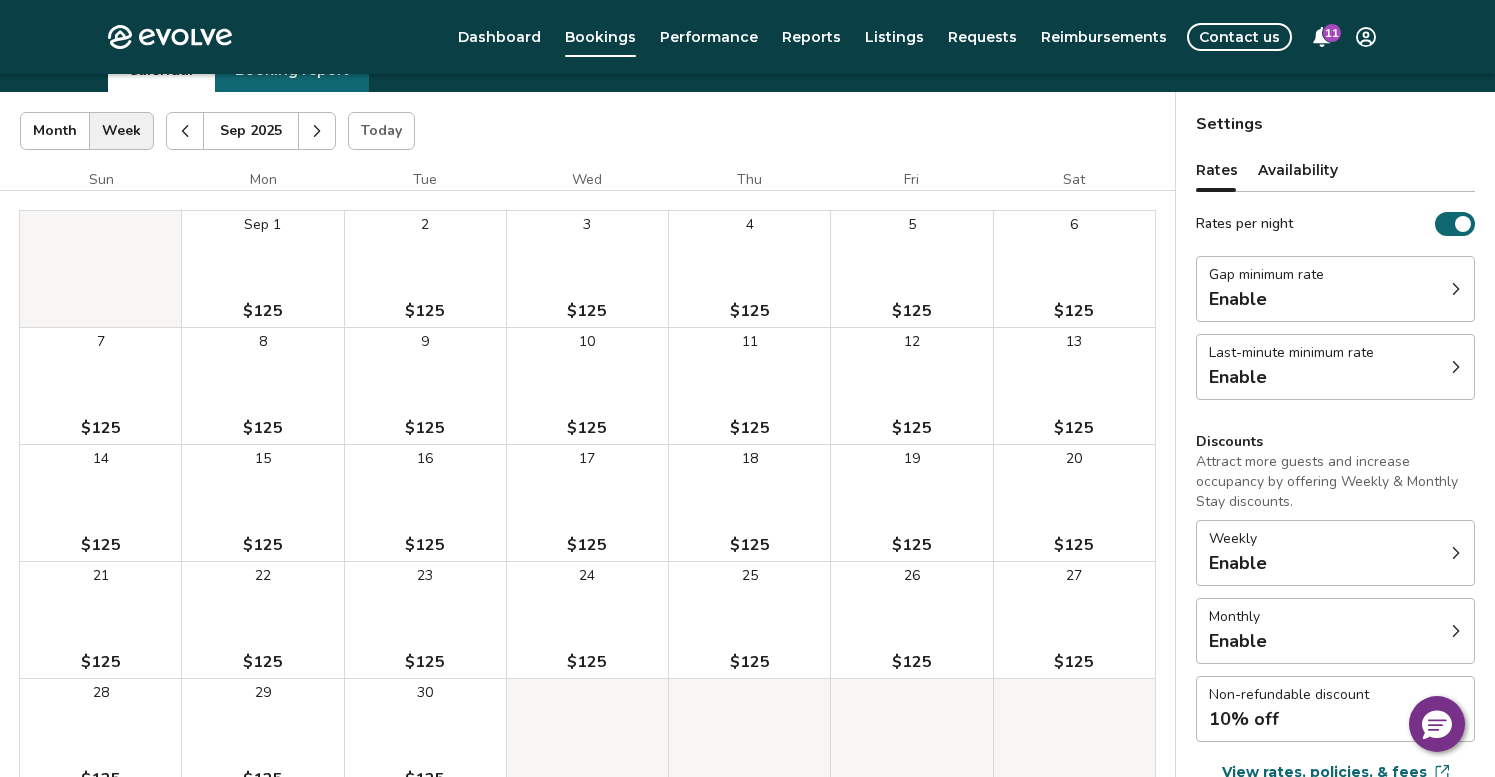 click 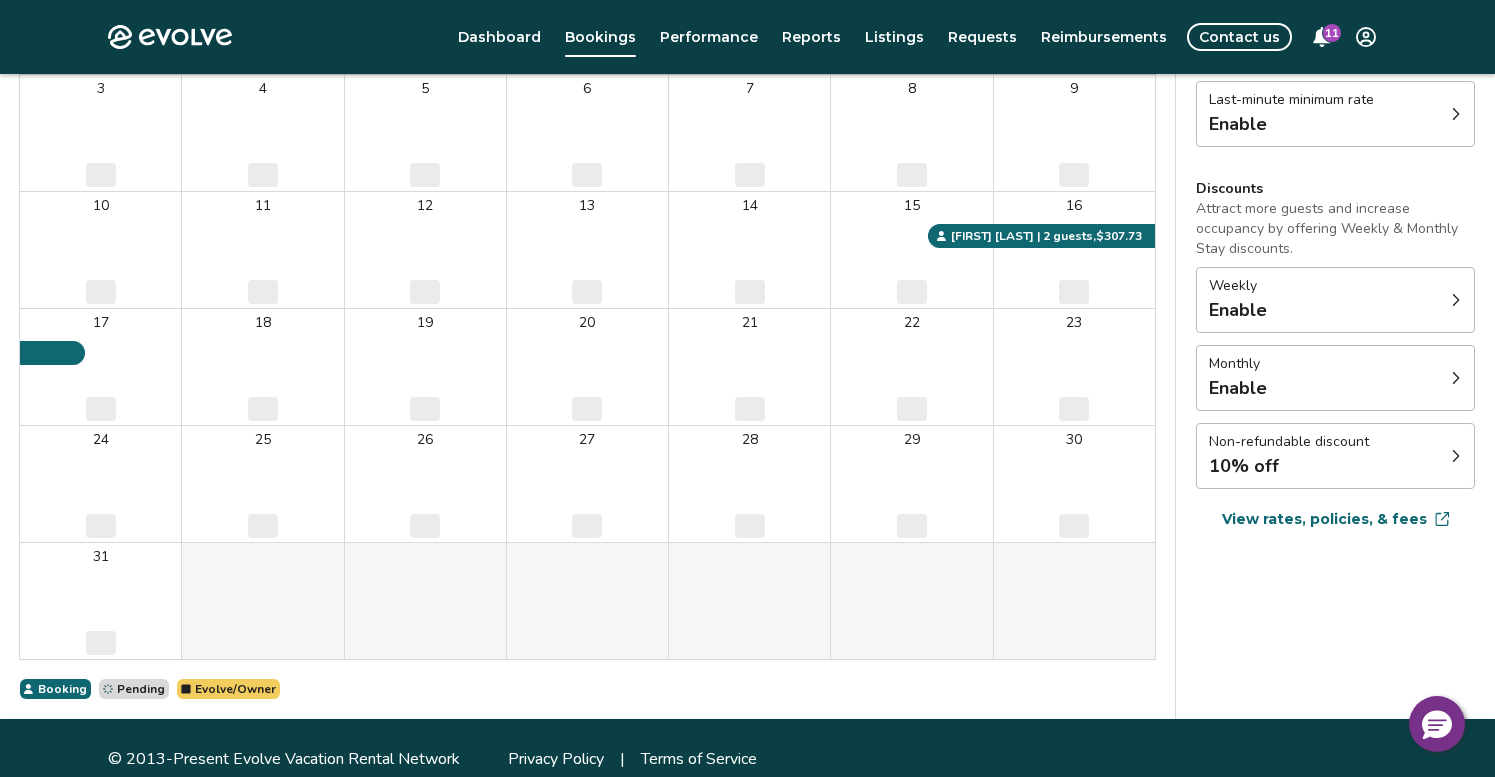 scroll, scrollTop: 365, scrollLeft: 0, axis: vertical 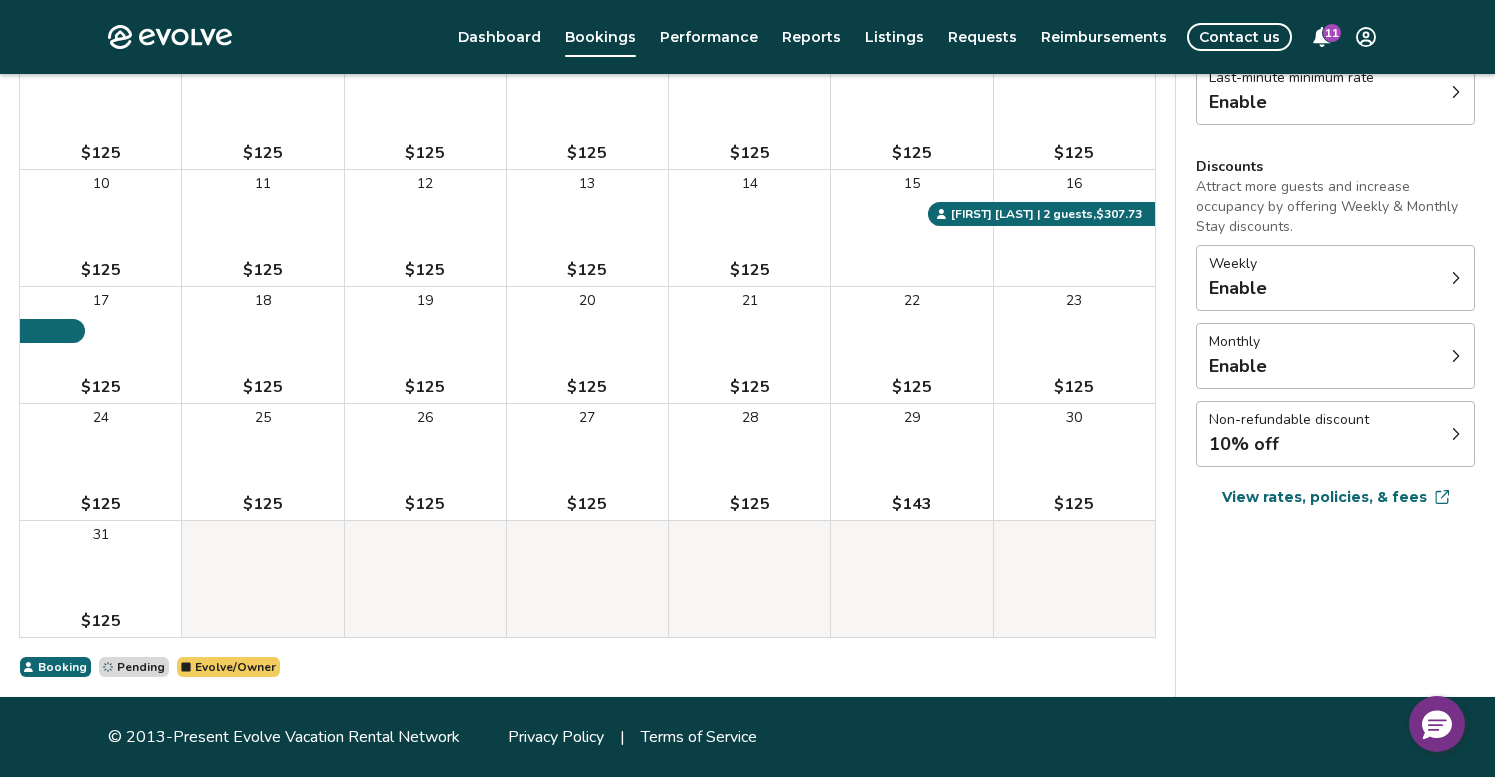click 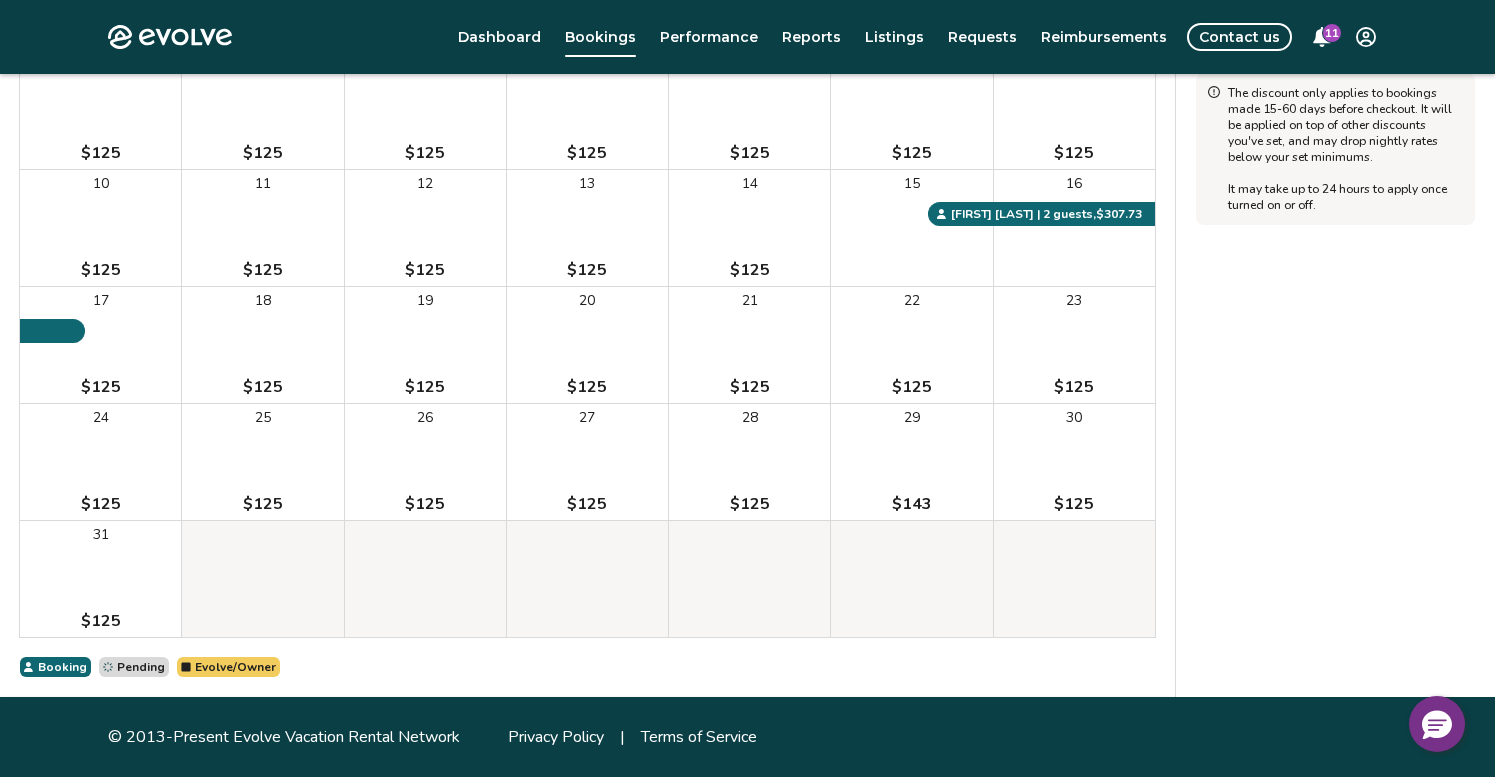 click on "Non-refundable discount Offer Airbnb guests a  10% discount  for choosing a non-refundable trip. If they cancel, you'll keep the full booking amount.   Learn more Enable The discount only applies to bookings made 15-60 days before checkout. It will be applied on top of other discounts you've set, and may drop nightly rates below your set minimums. It may take up to 24 hours to apply once turned on or off." at bounding box center (1335, 257) 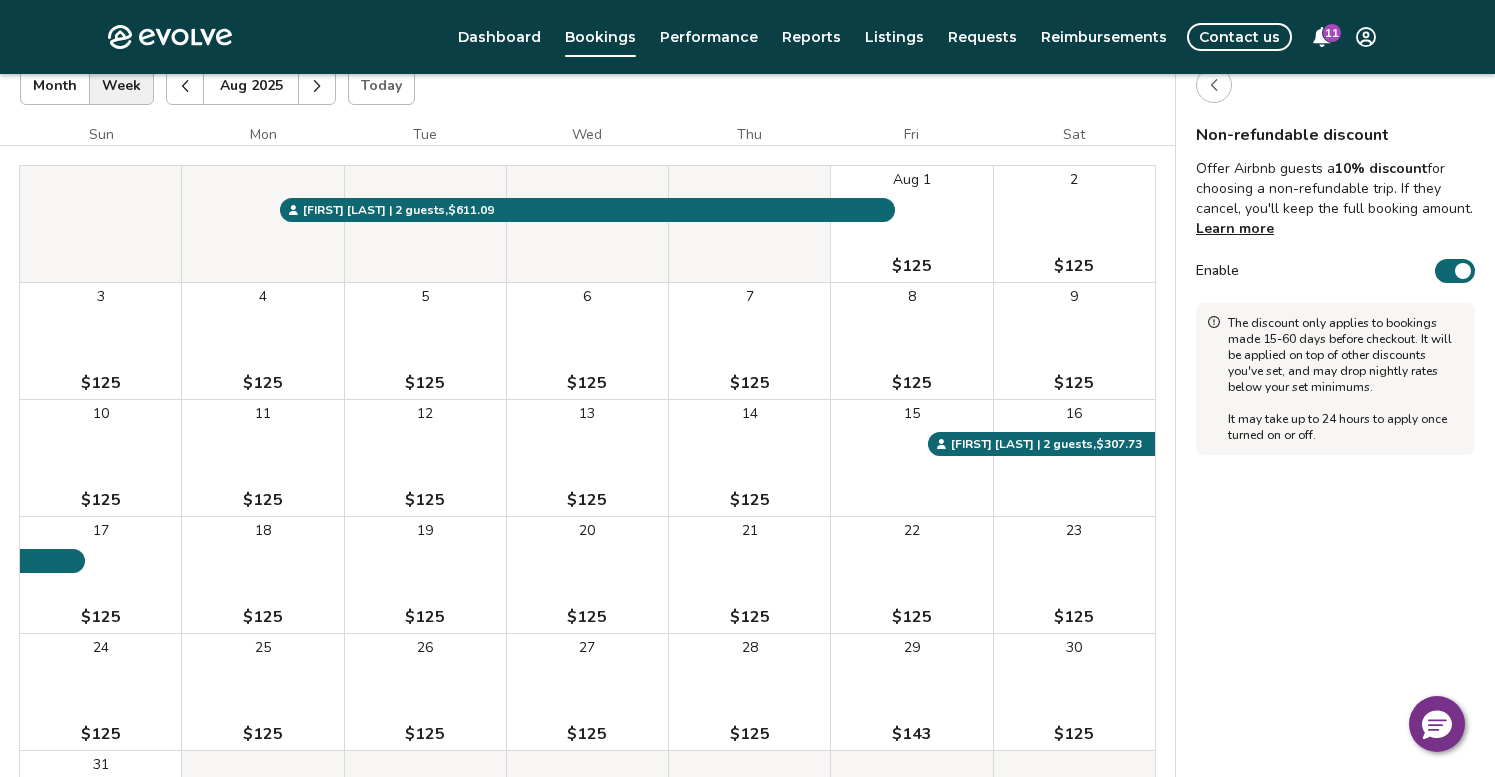 scroll, scrollTop: 131, scrollLeft: 0, axis: vertical 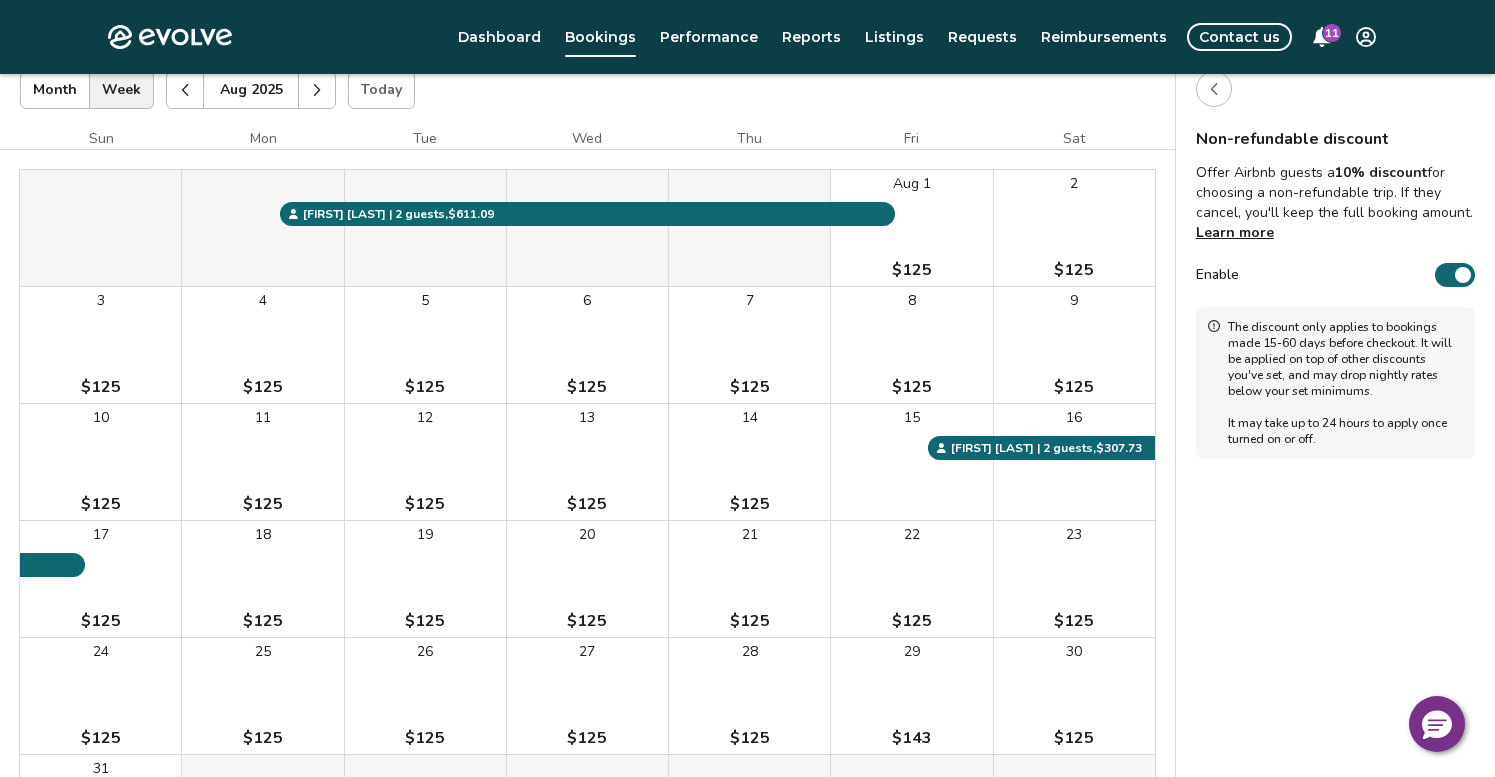 click at bounding box center [1463, 275] 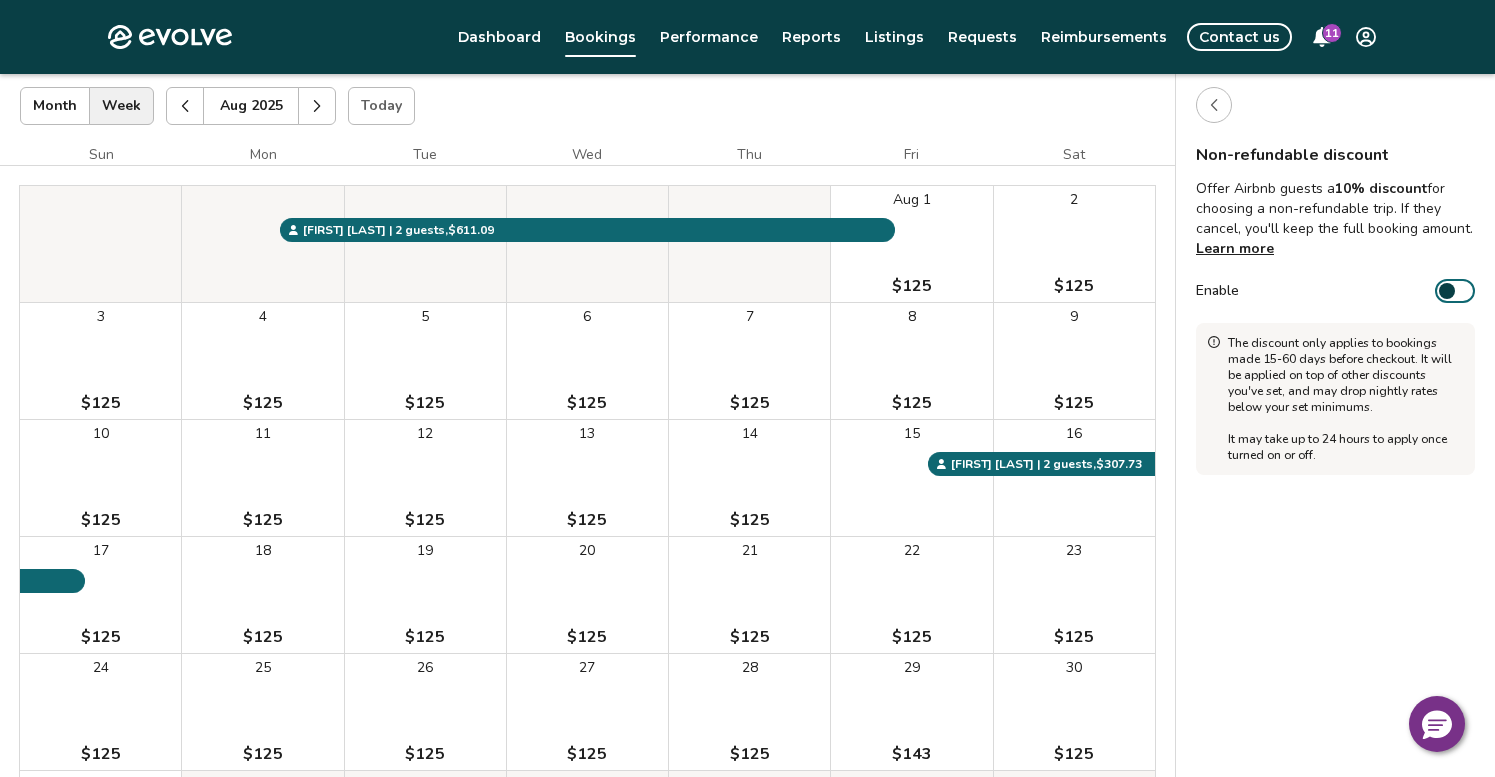 scroll, scrollTop: 99, scrollLeft: 0, axis: vertical 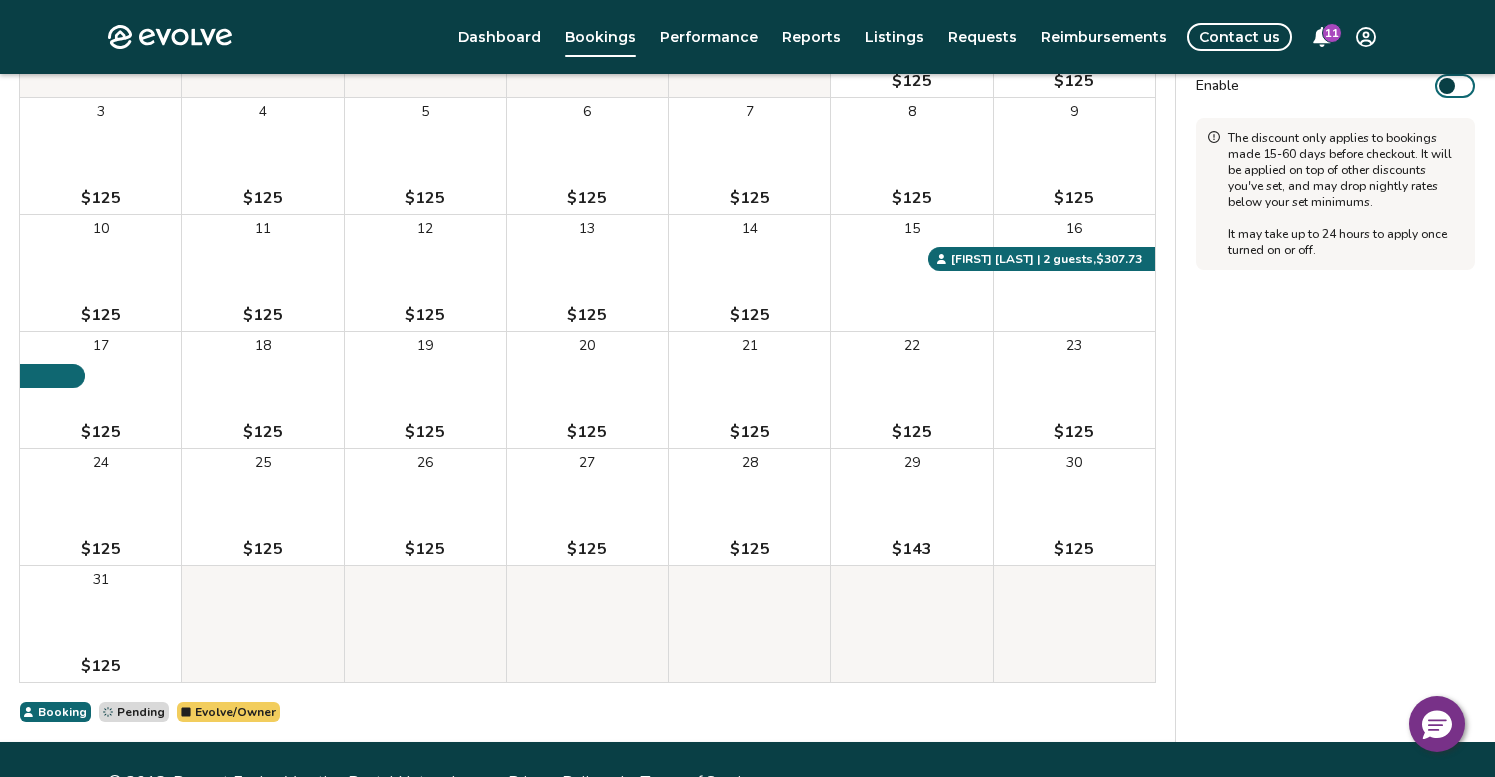 click on "$125" at bounding box center (1074, 549) 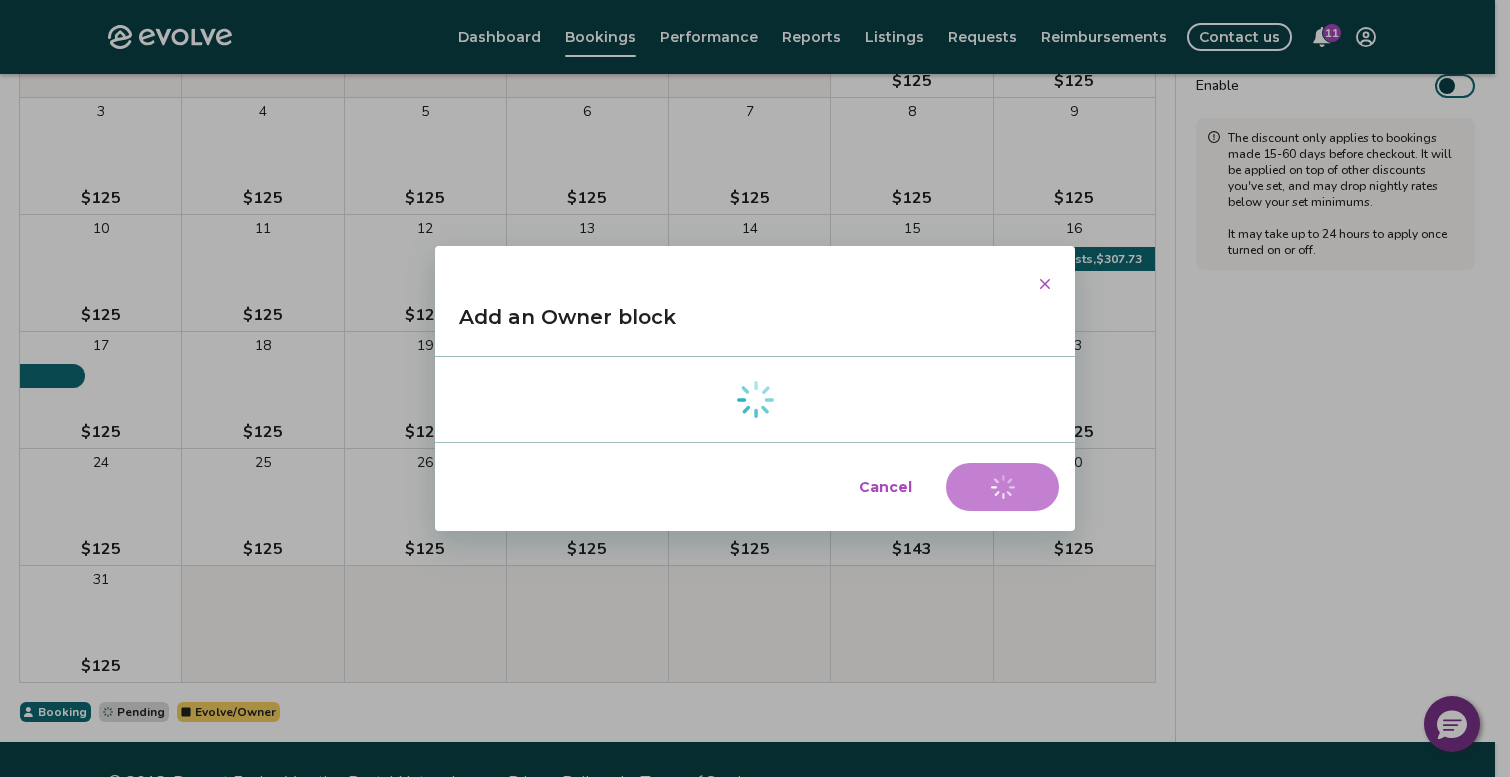 click on "Cancel" at bounding box center (885, 487) 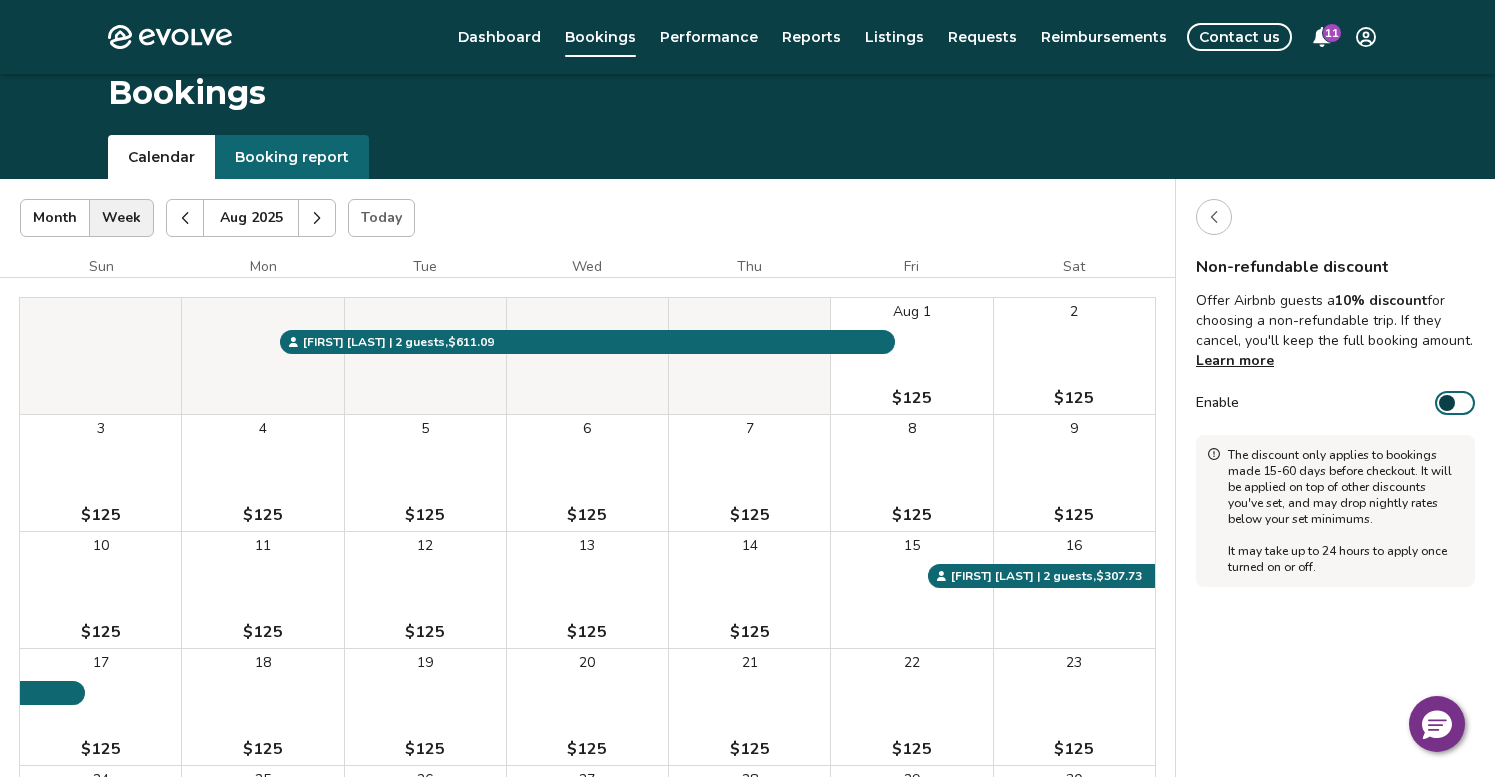 scroll, scrollTop: 0, scrollLeft: 0, axis: both 